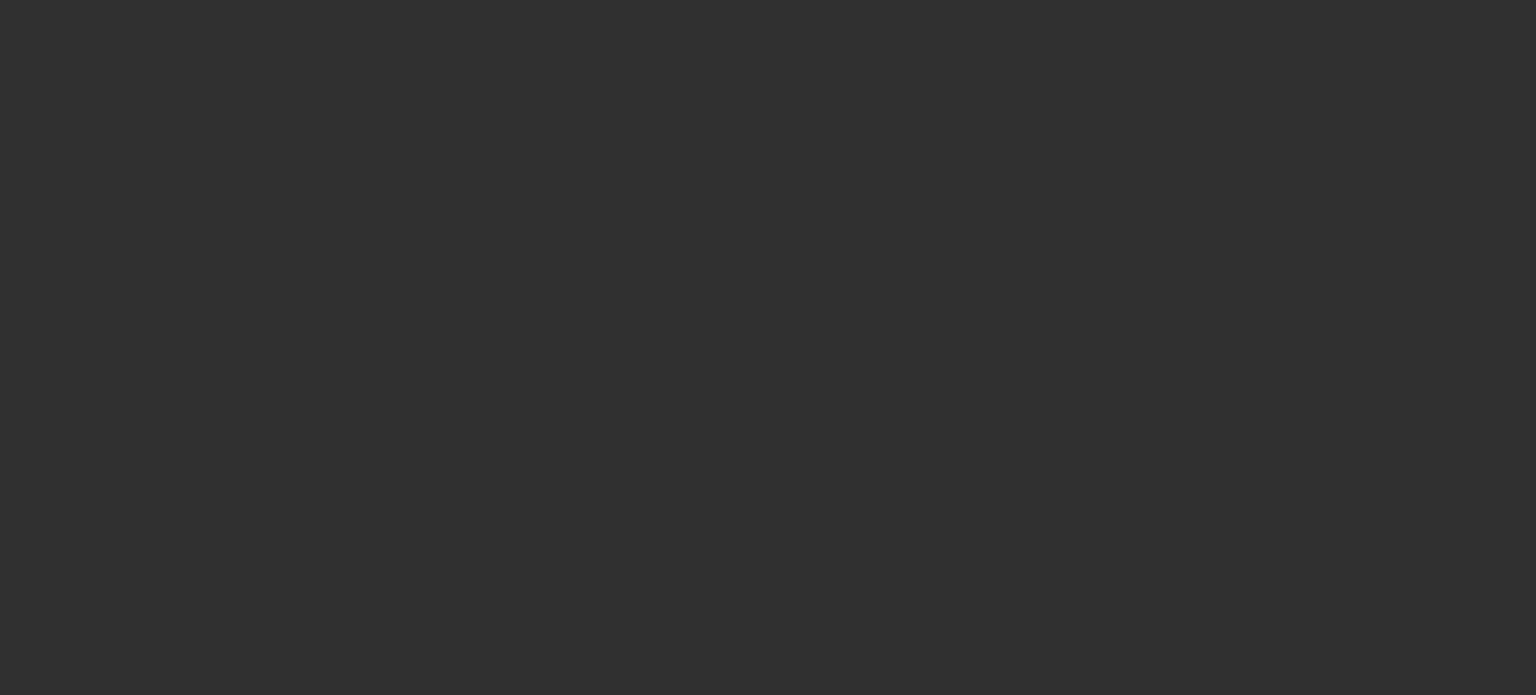 scroll, scrollTop: 0, scrollLeft: 0, axis: both 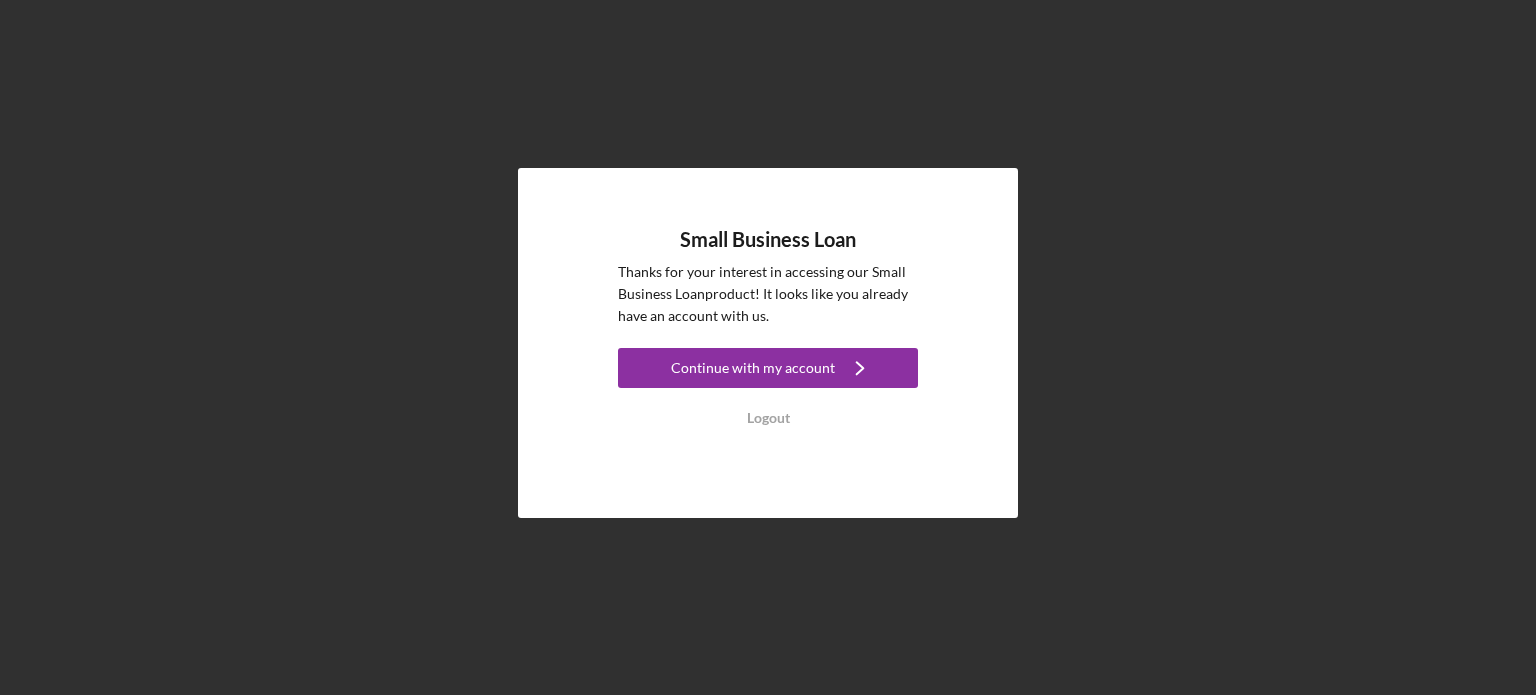 click on "Continue with my account" at bounding box center [753, 368] 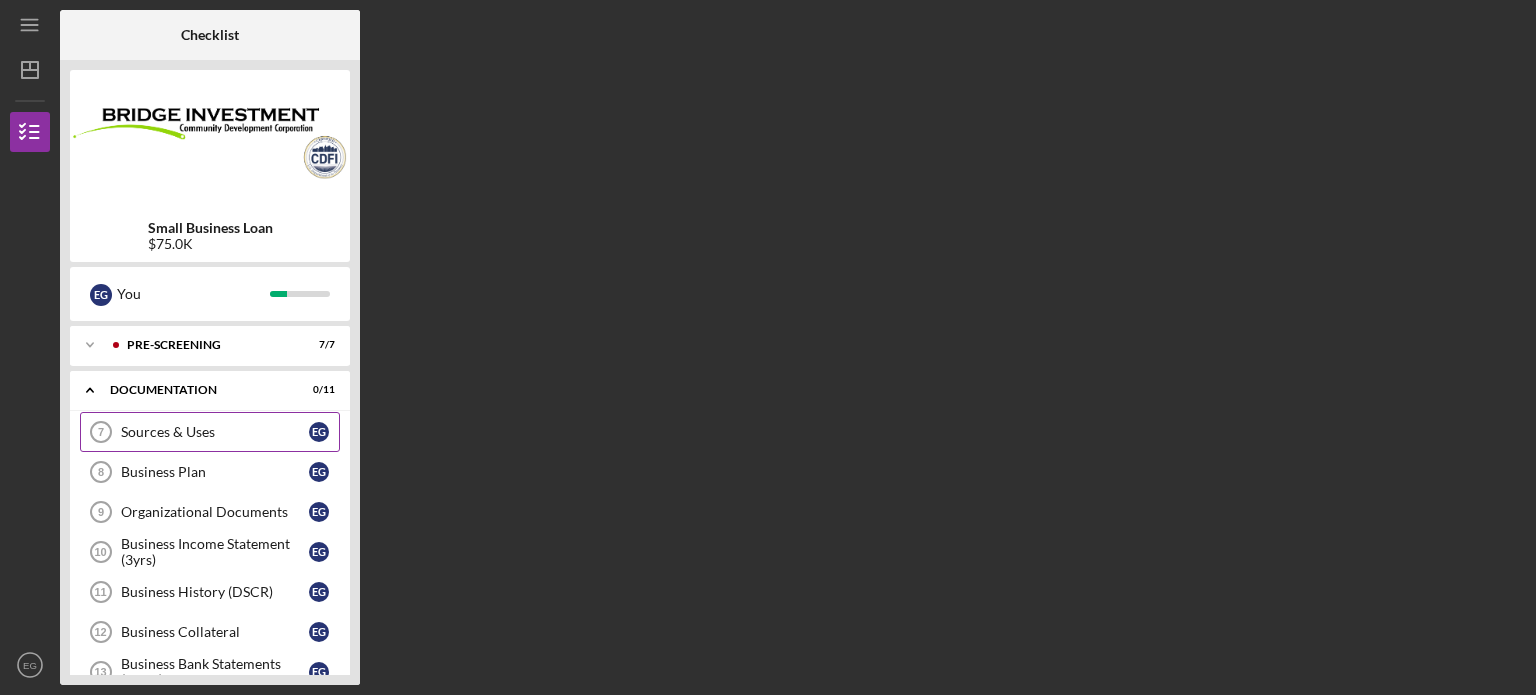 click on "Sources & Uses" at bounding box center (215, 432) 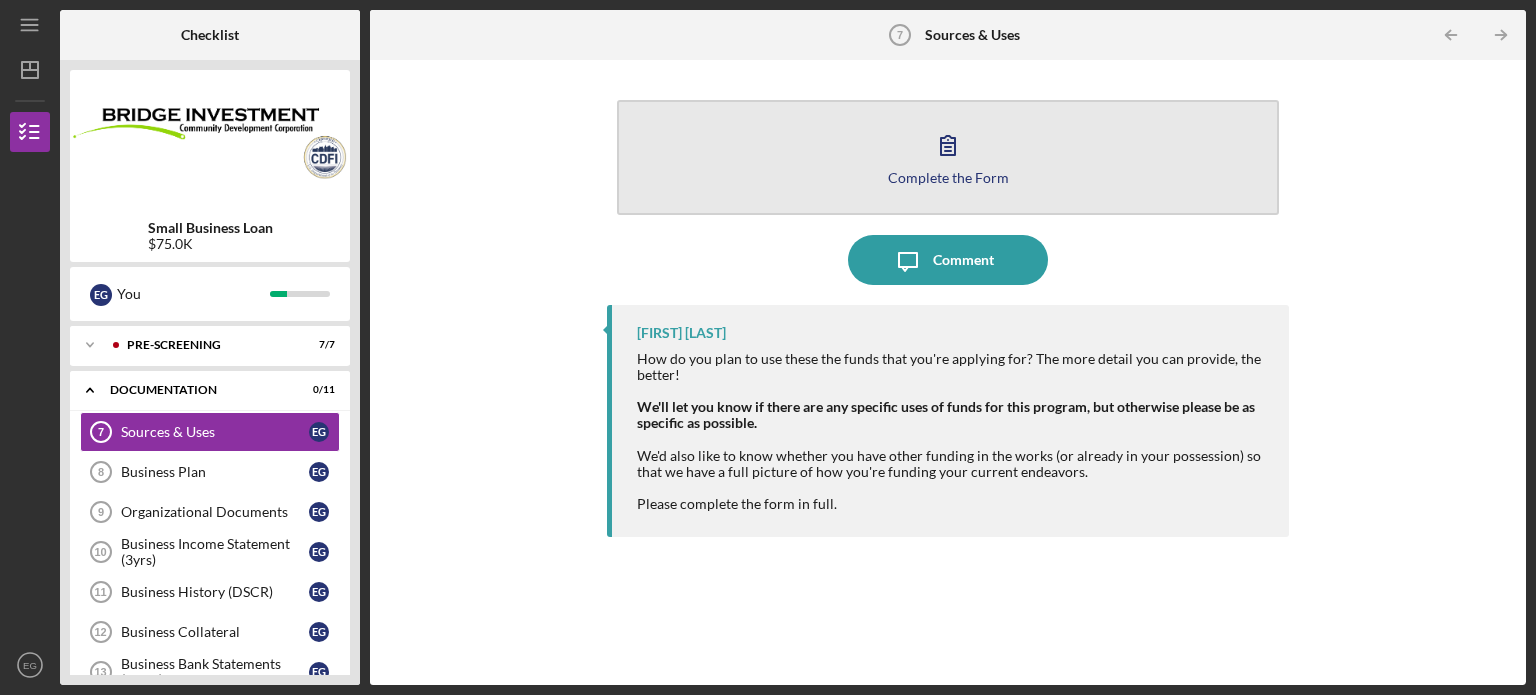 click 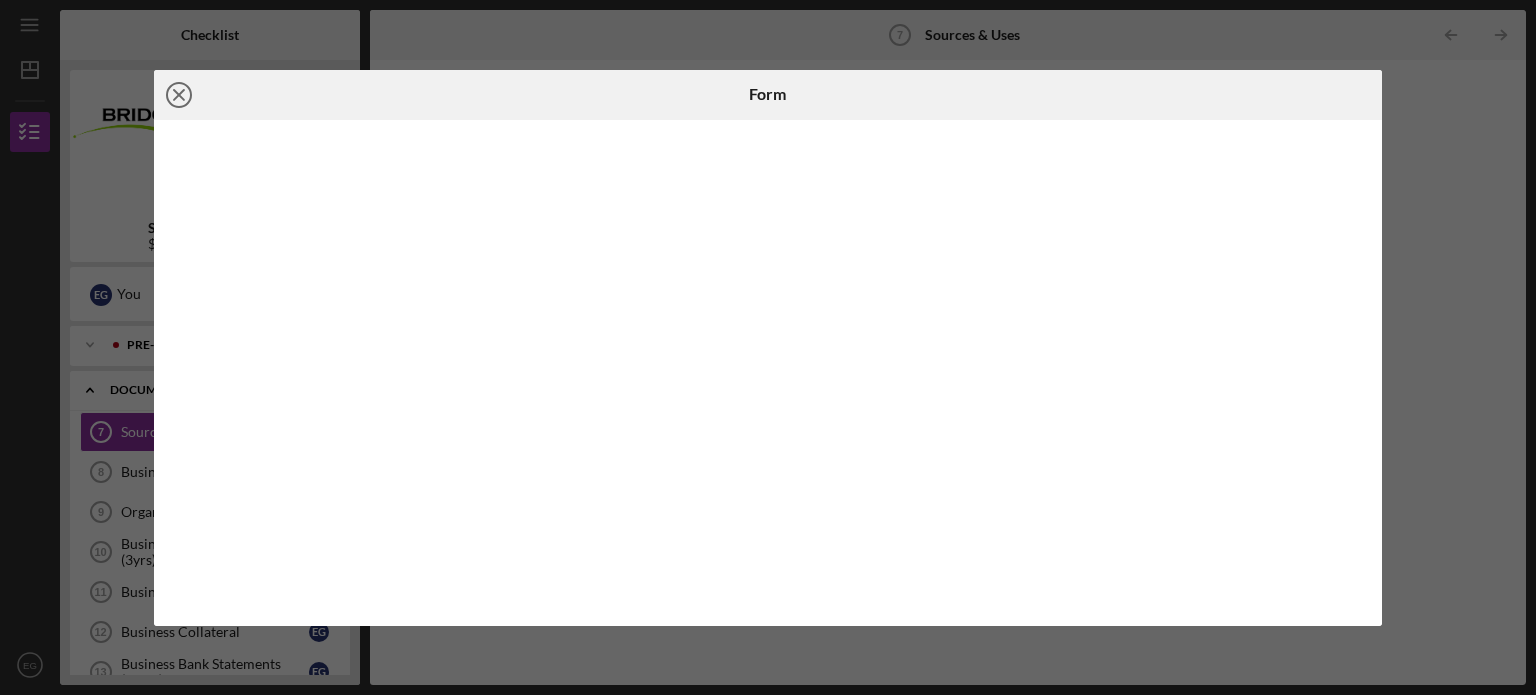 click 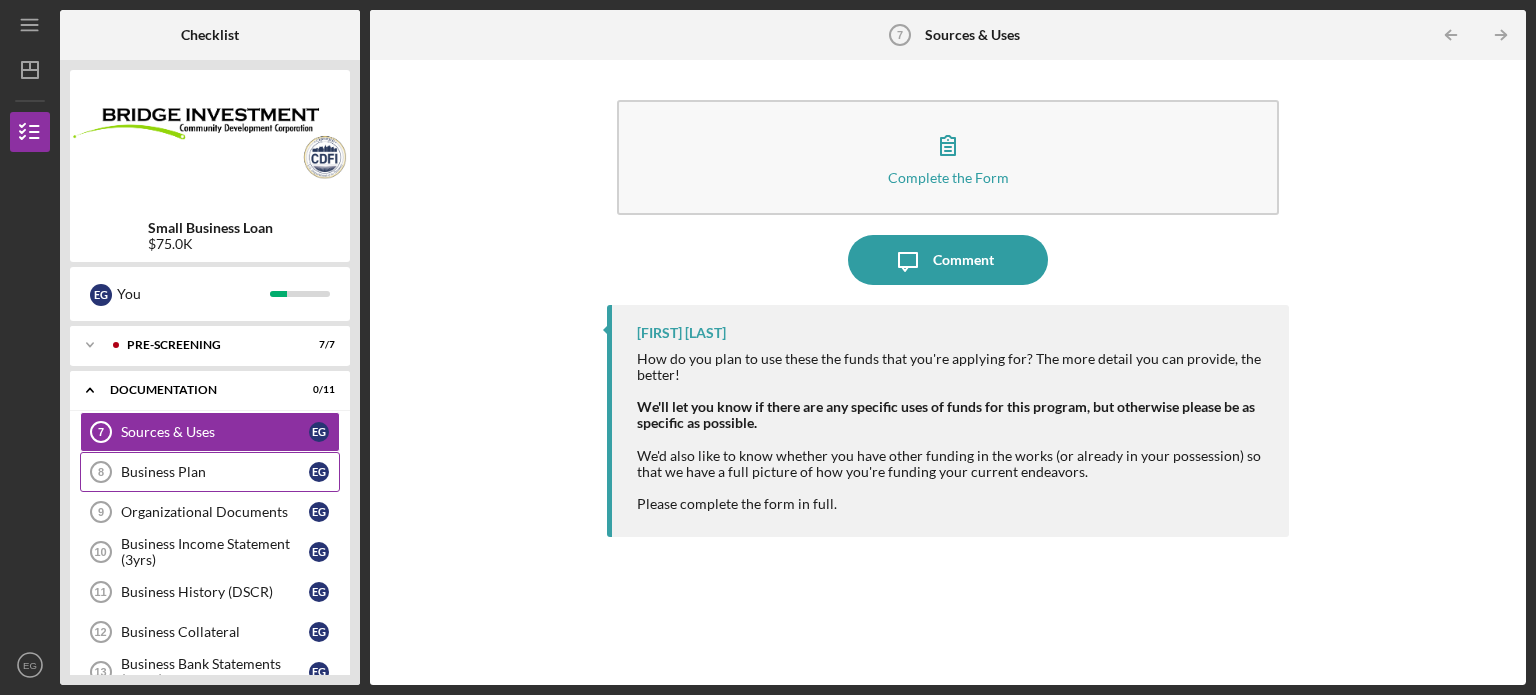 click on "Business Plan" at bounding box center [215, 472] 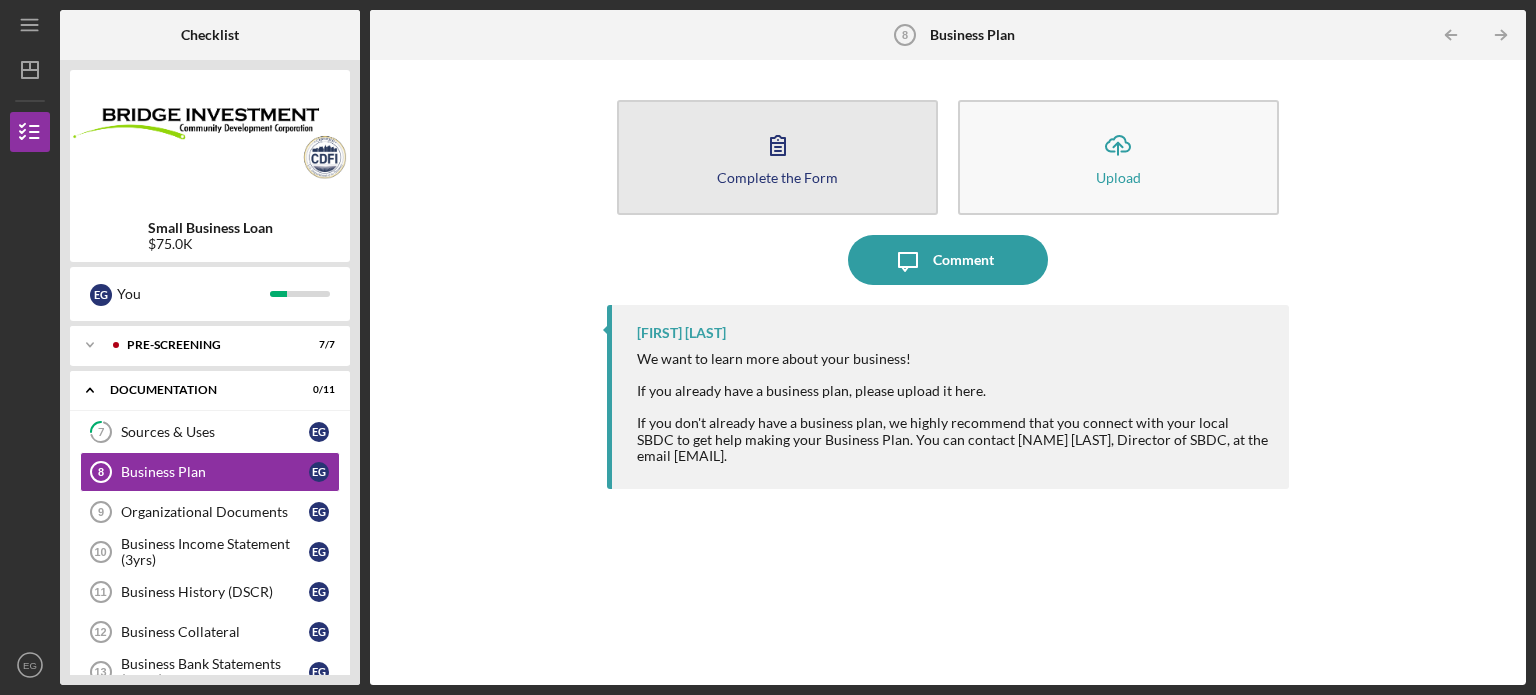 click on "Complete the Form" at bounding box center (777, 177) 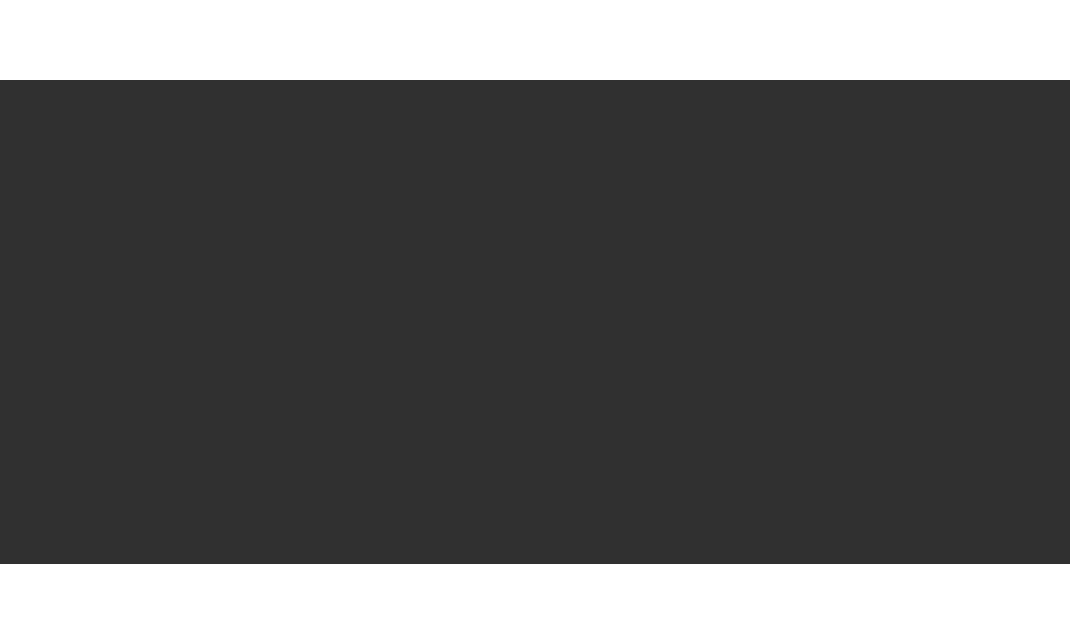 scroll, scrollTop: 0, scrollLeft: 0, axis: both 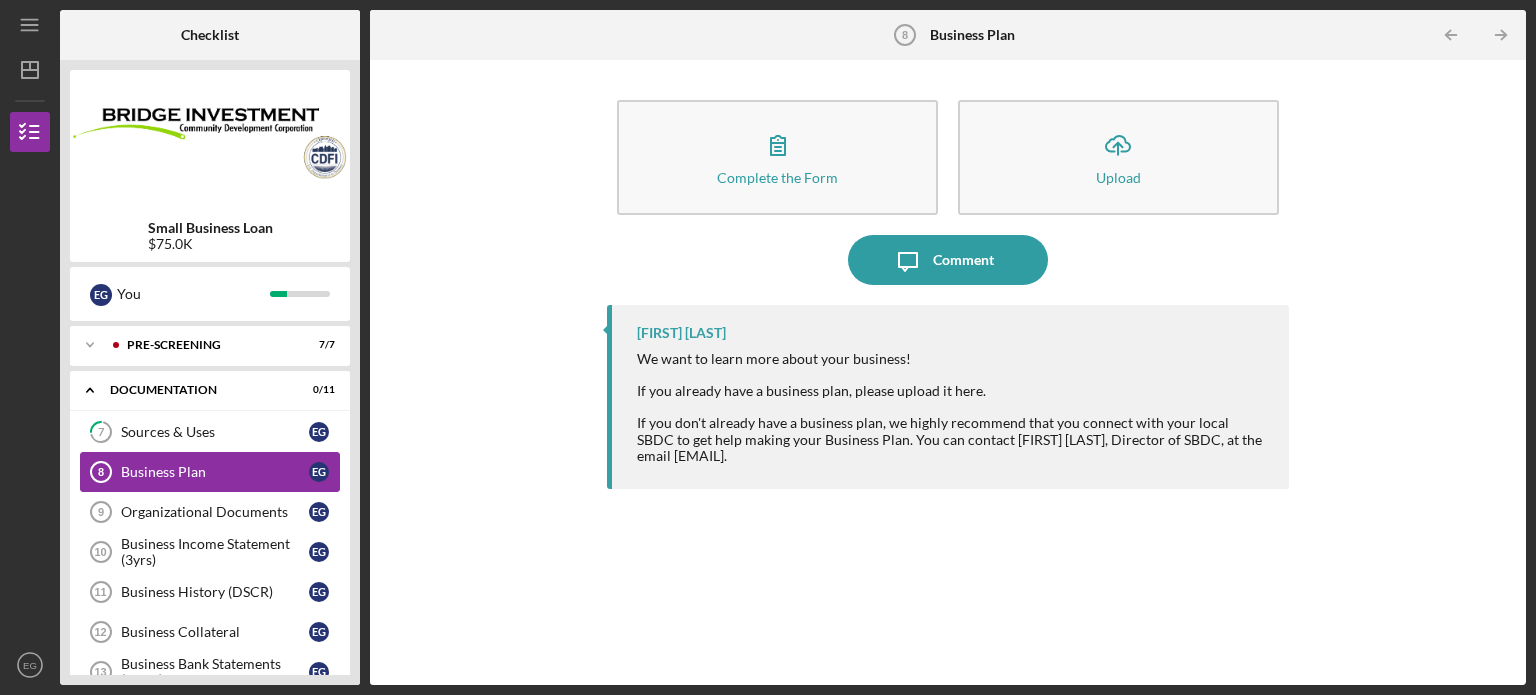 click on "Business Plan" at bounding box center (215, 472) 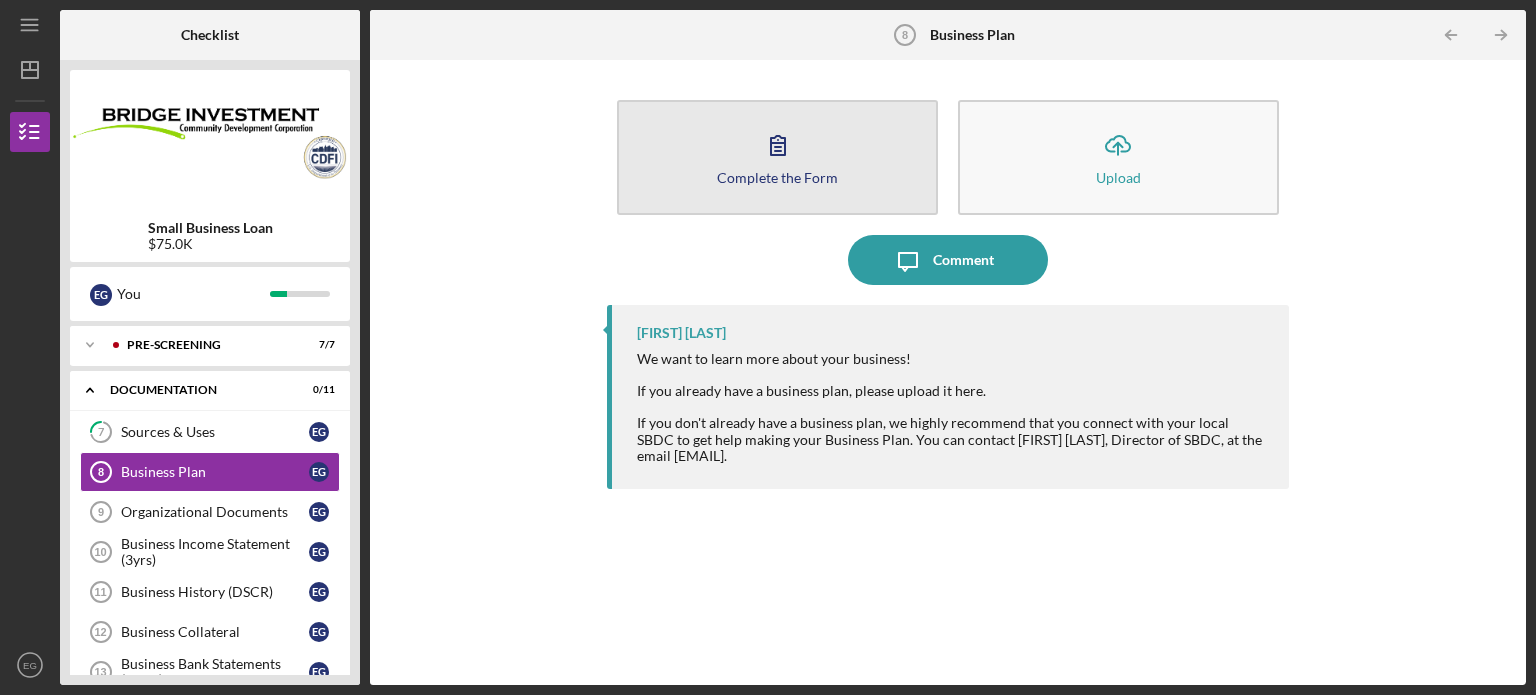 click on "Complete the Form Form" at bounding box center [777, 157] 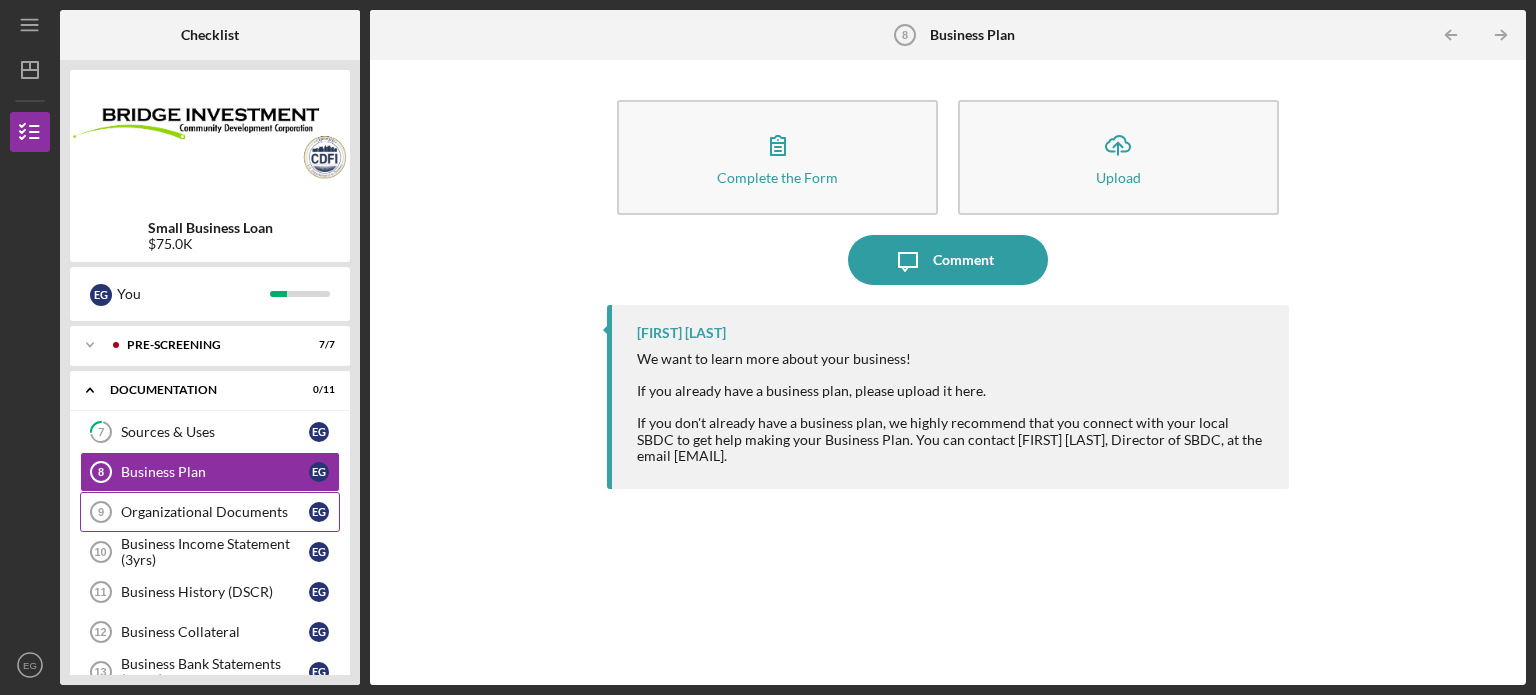 click on "Organizational Documents" at bounding box center (215, 512) 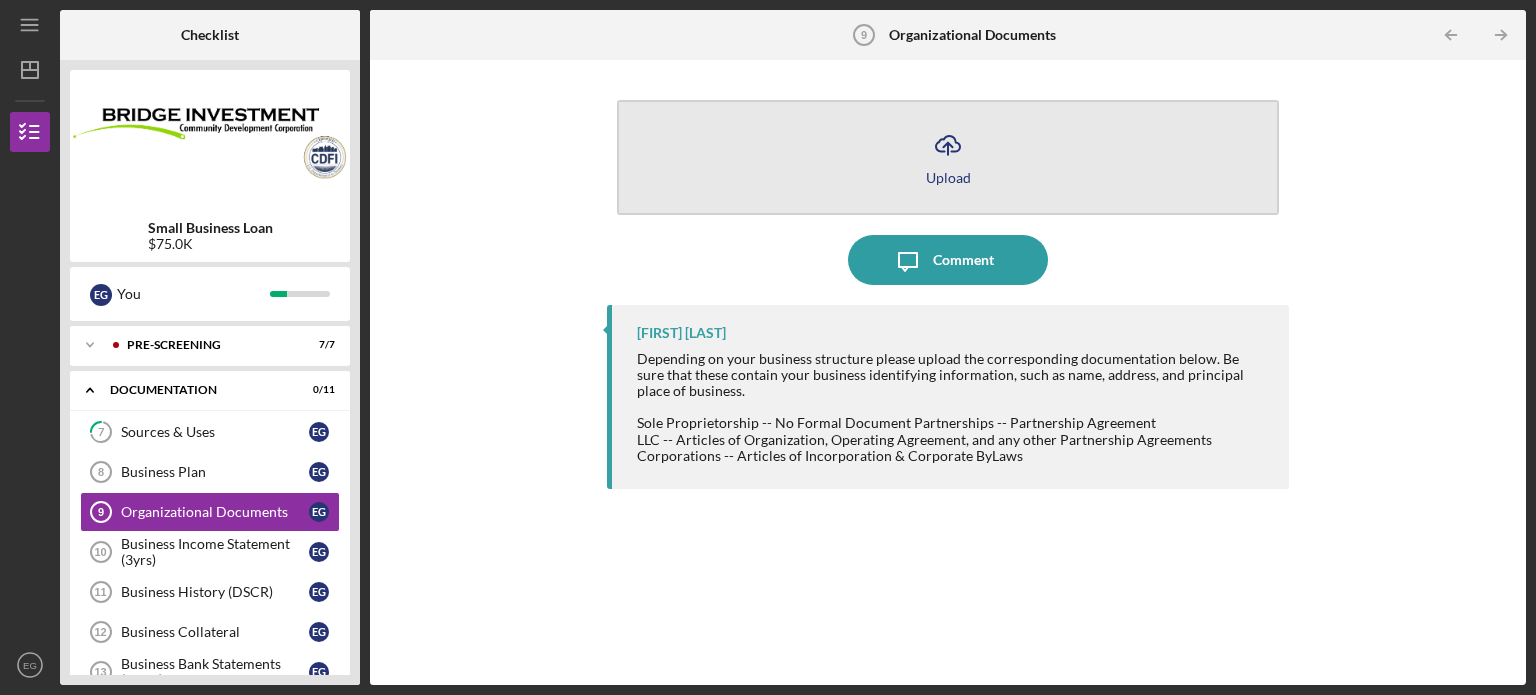 click on "Icon/Upload" 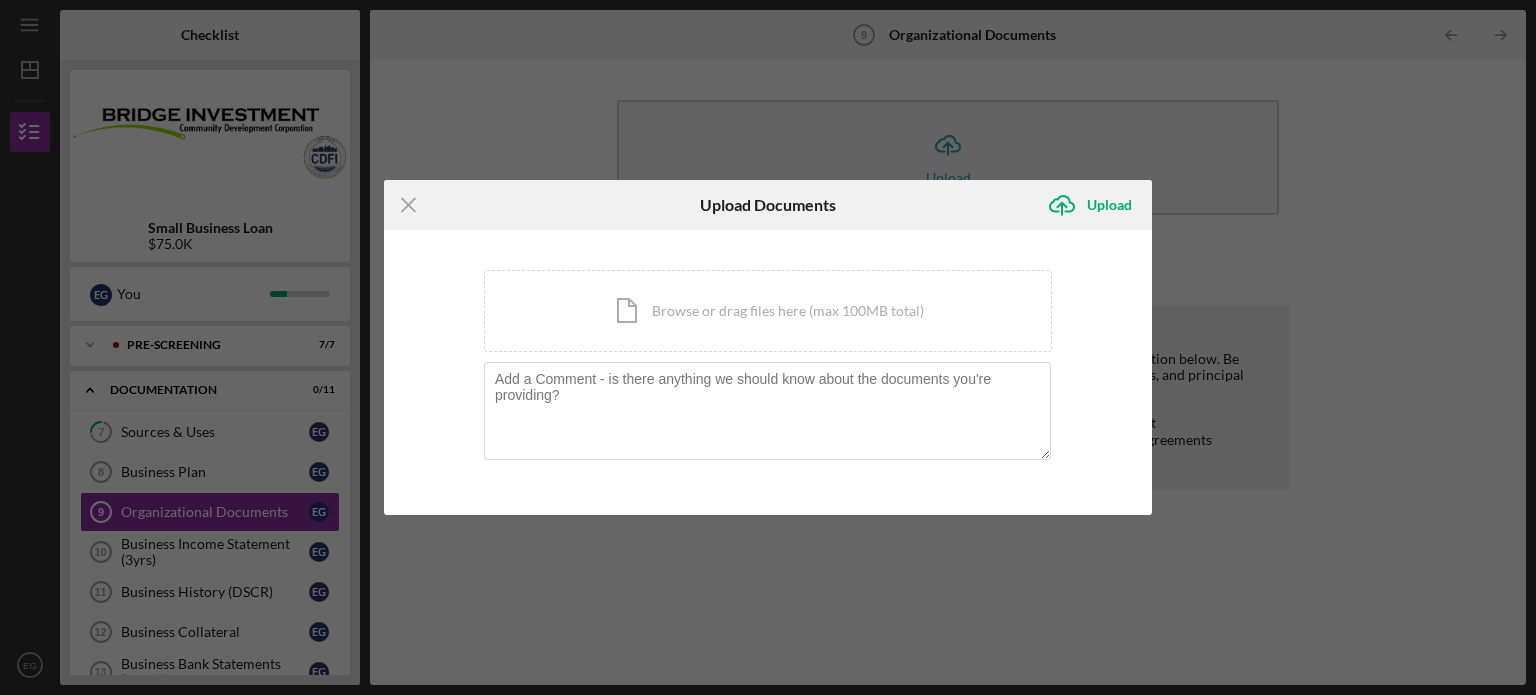 click on "Icon/Menu Close Upload Documents Icon/Upload Upload You're uploading documents related to  Organizational Documents . Icon/Document Browse or drag files here (max 100MB total) Tap to choose files or take a photo Cancel Icon/Upload Upload" at bounding box center (768, 347) 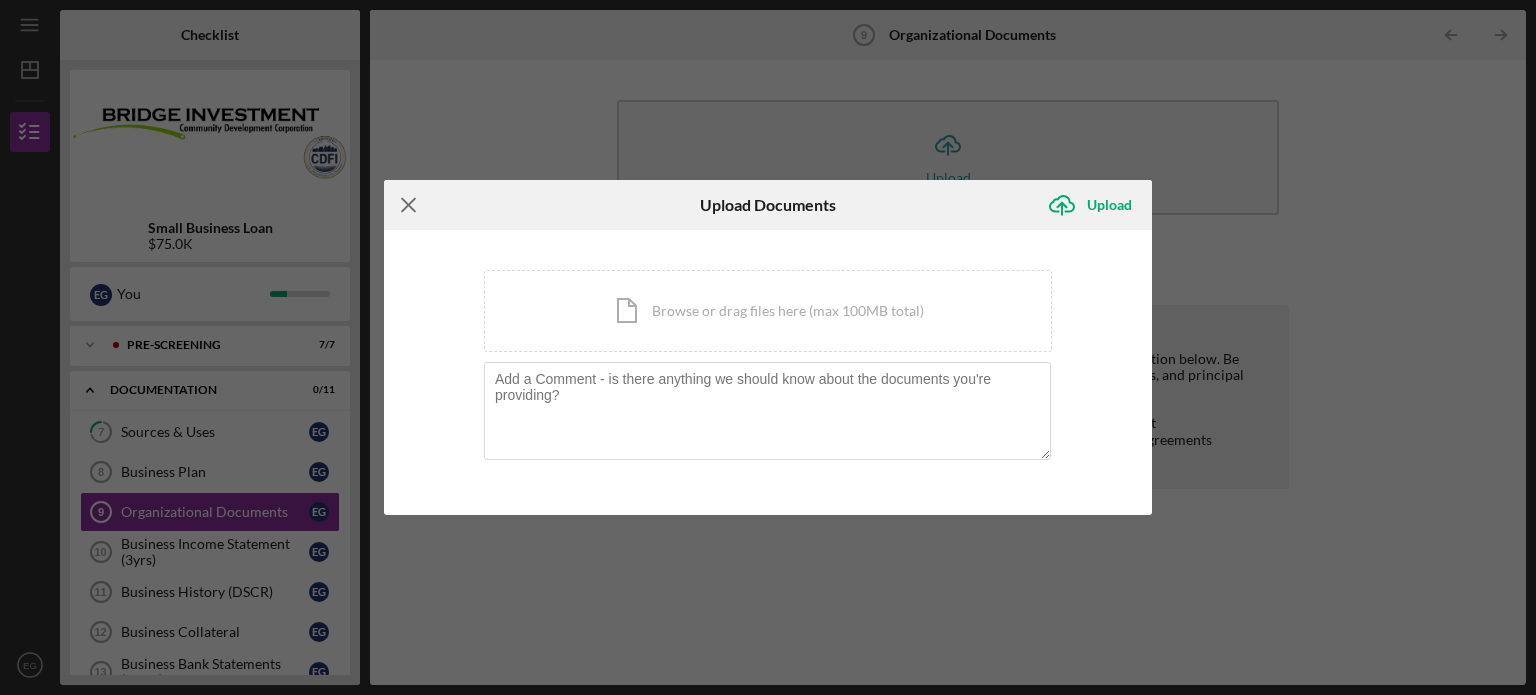 click on "Icon/Menu Close" 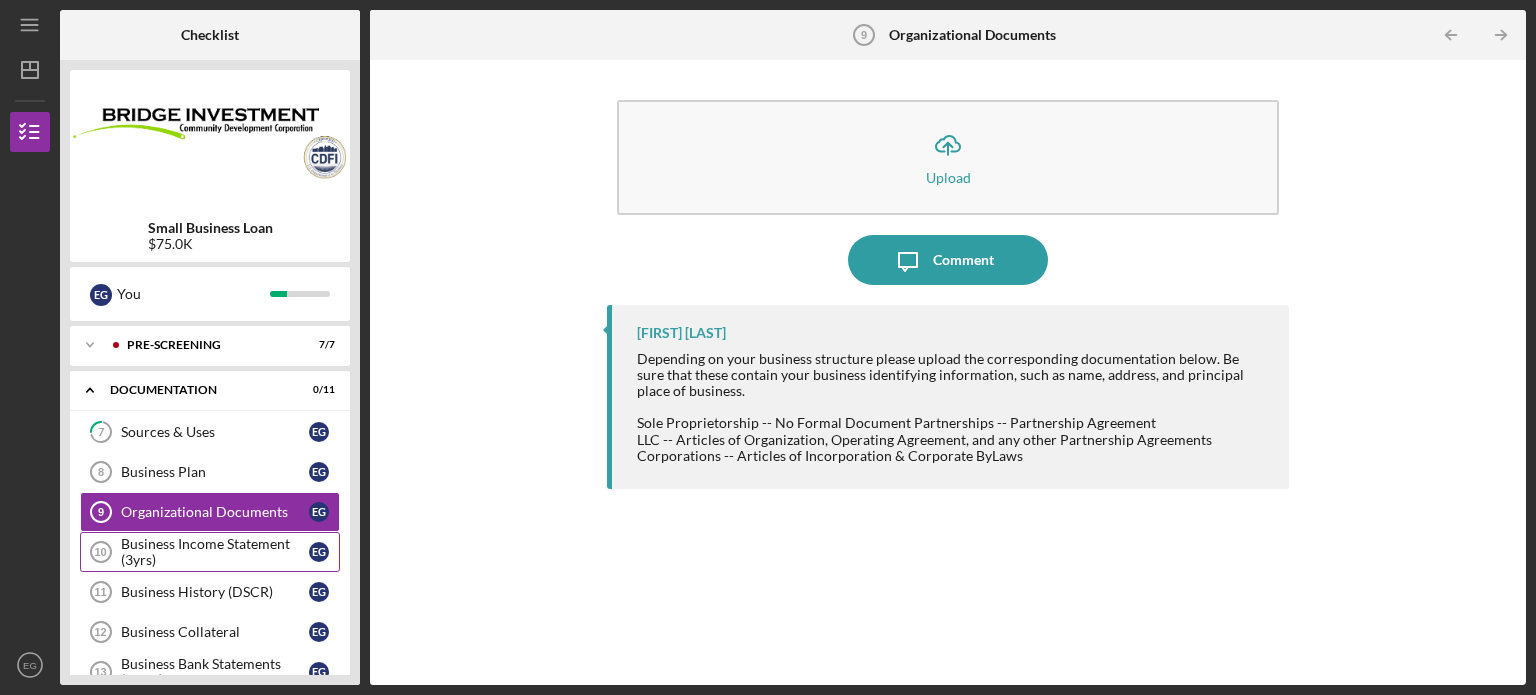 click on "Business Income Statement (3yrs)" at bounding box center [215, 552] 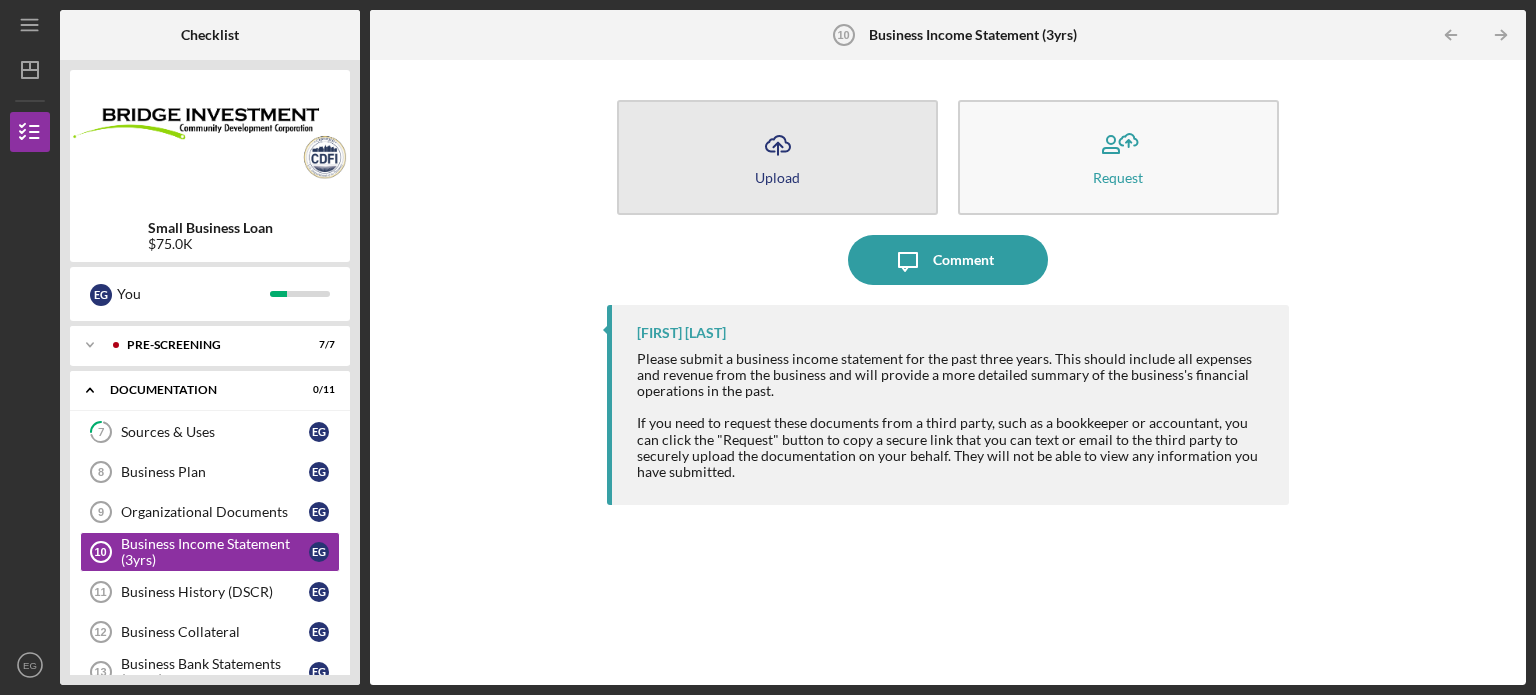 click on "Icon/Upload" 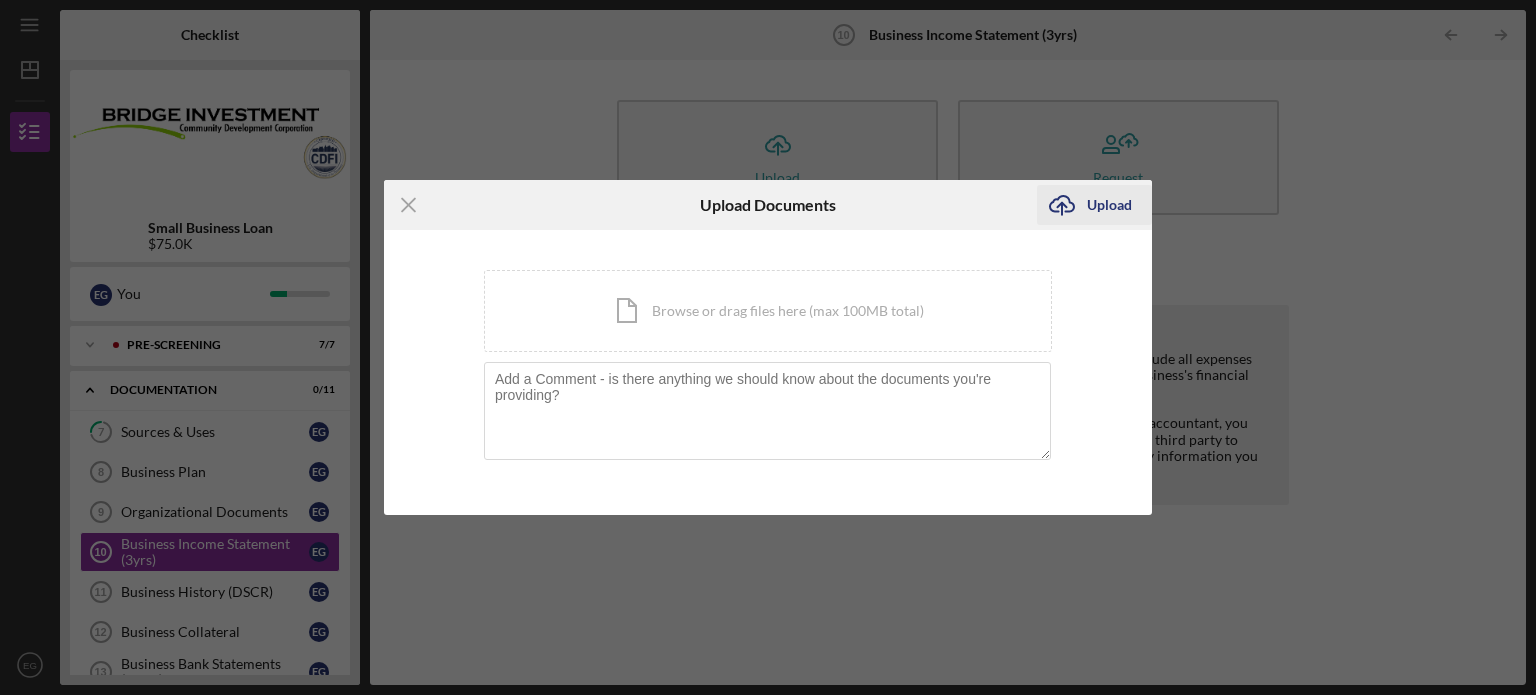 click on "Upload" at bounding box center [1109, 205] 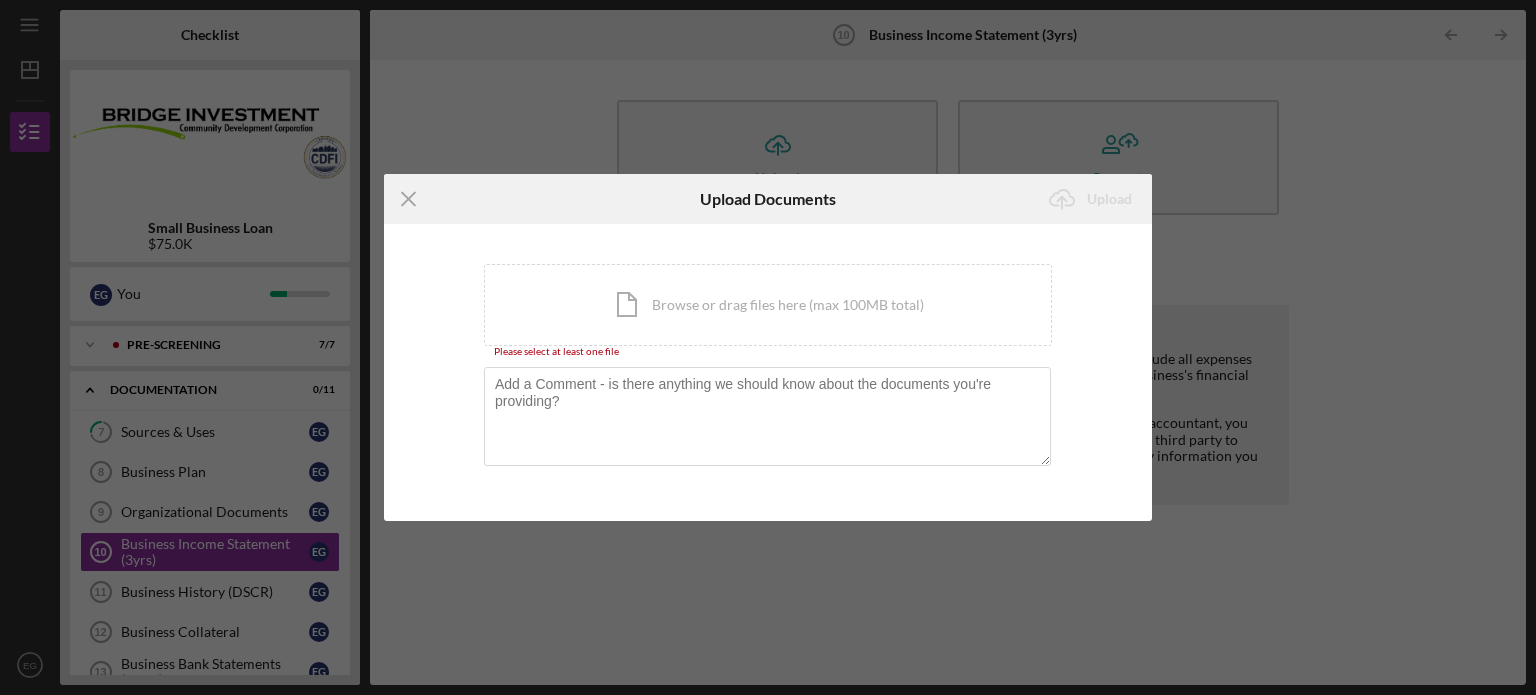 click on "Icon/Menu Close Upload Documents Icon/Upload Upload You're uploading documents related to  Business Income Statement (3yrs) . Icon/Document Browse or drag files here (max 100MB total) Tap to choose files or take a photo Please select at least one file Cancel Icon/Upload Upload" at bounding box center (768, 347) 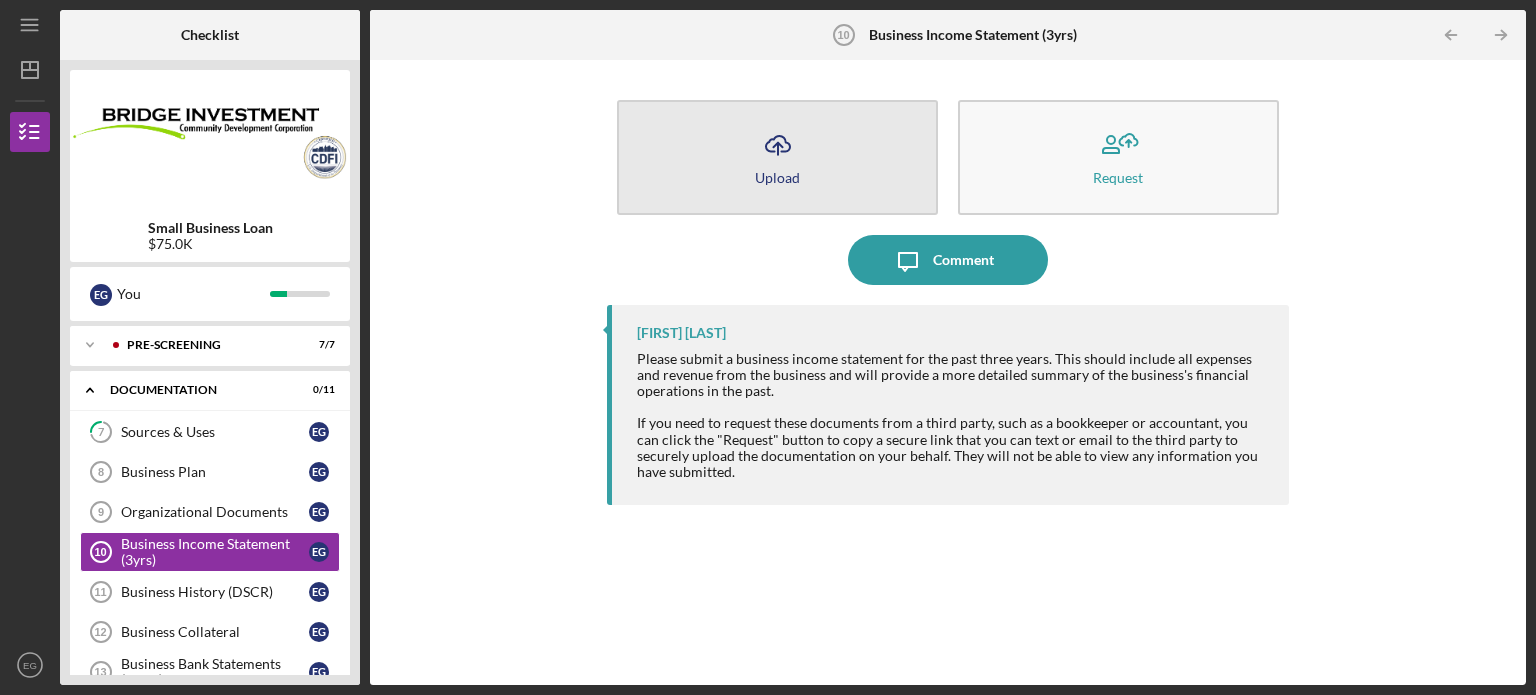 click on "Icon/Upload" 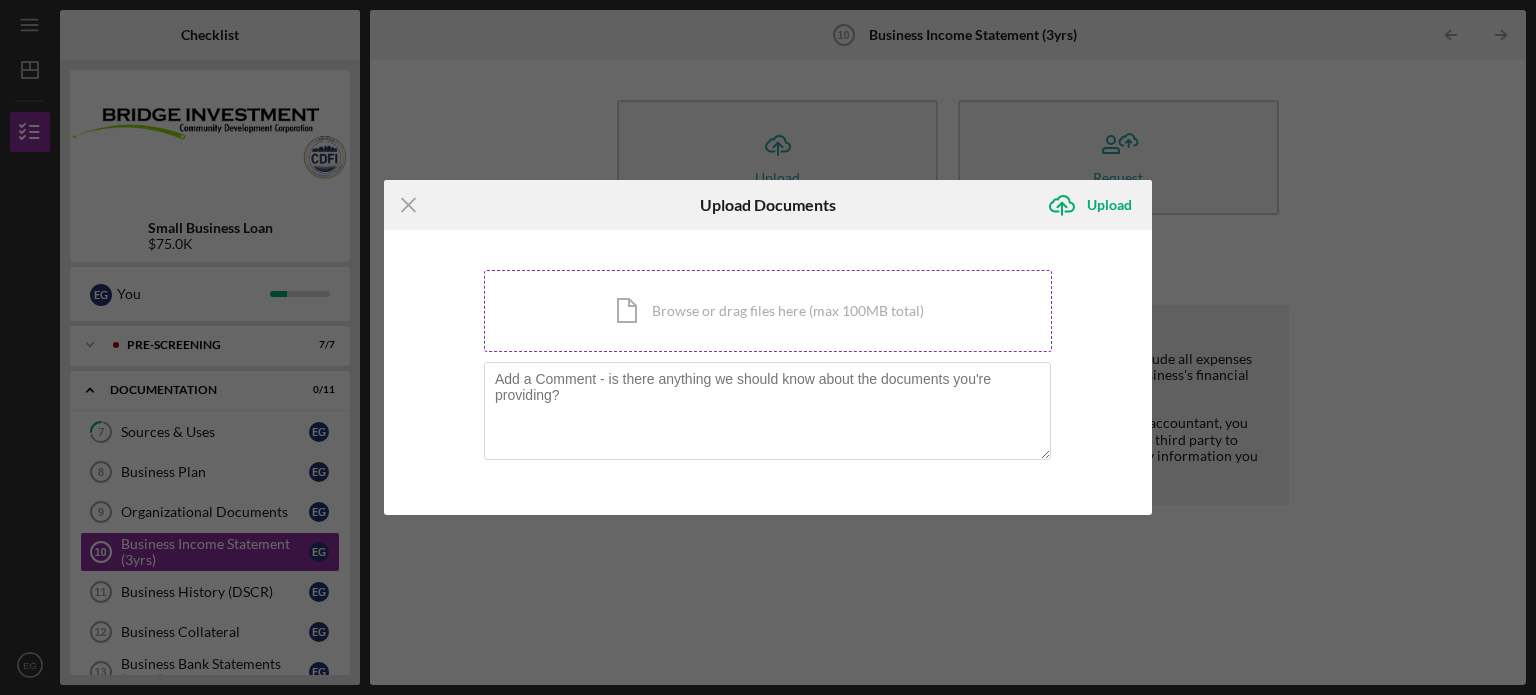 click on "Icon/Document Browse or drag files here (max 100MB total) Tap to choose files or take a photo" at bounding box center (768, 311) 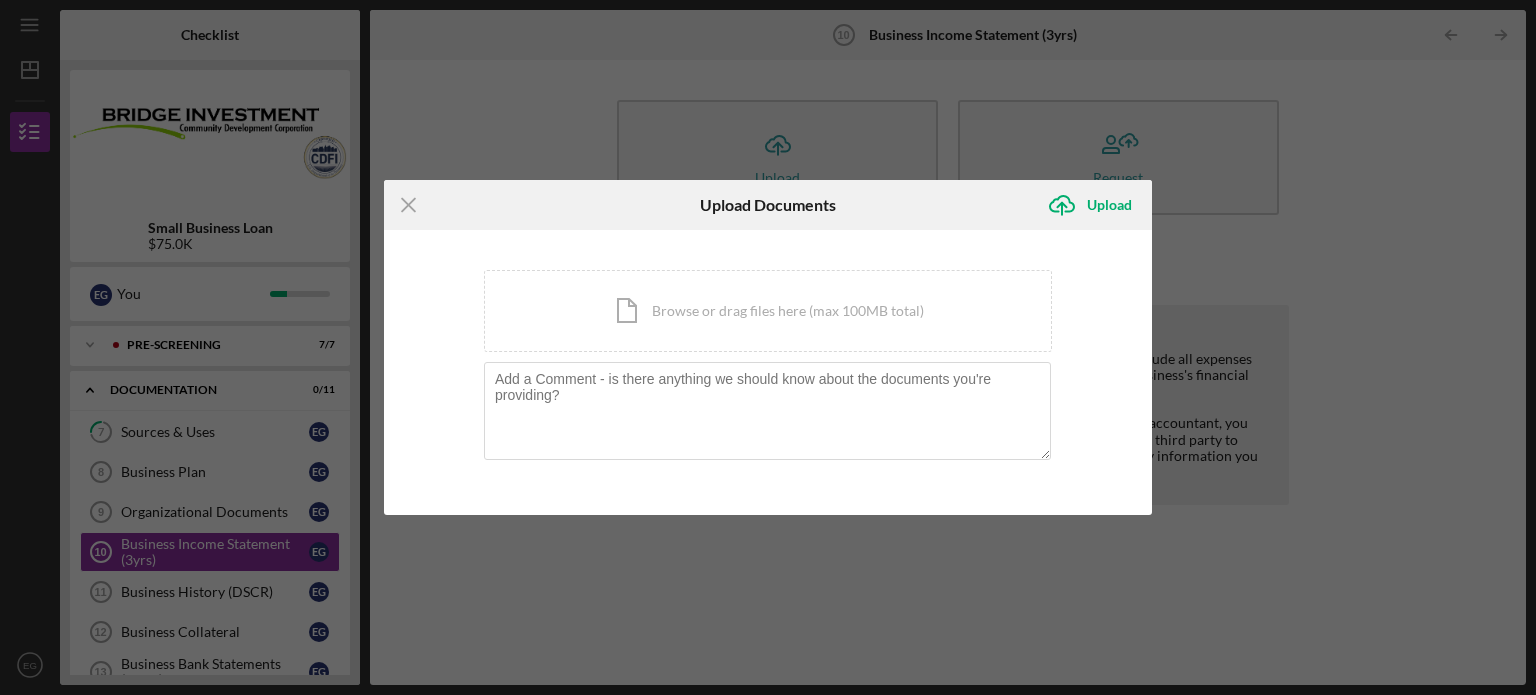 click on "Icon/Menu Close Upload Documents Icon/Upload Upload You're uploading documents related to  Business Income Statement (3yrs) . Icon/Document Browse or drag files here (max 100MB total) Tap to choose files or take a photo Cancel Icon/Upload Upload" at bounding box center [768, 347] 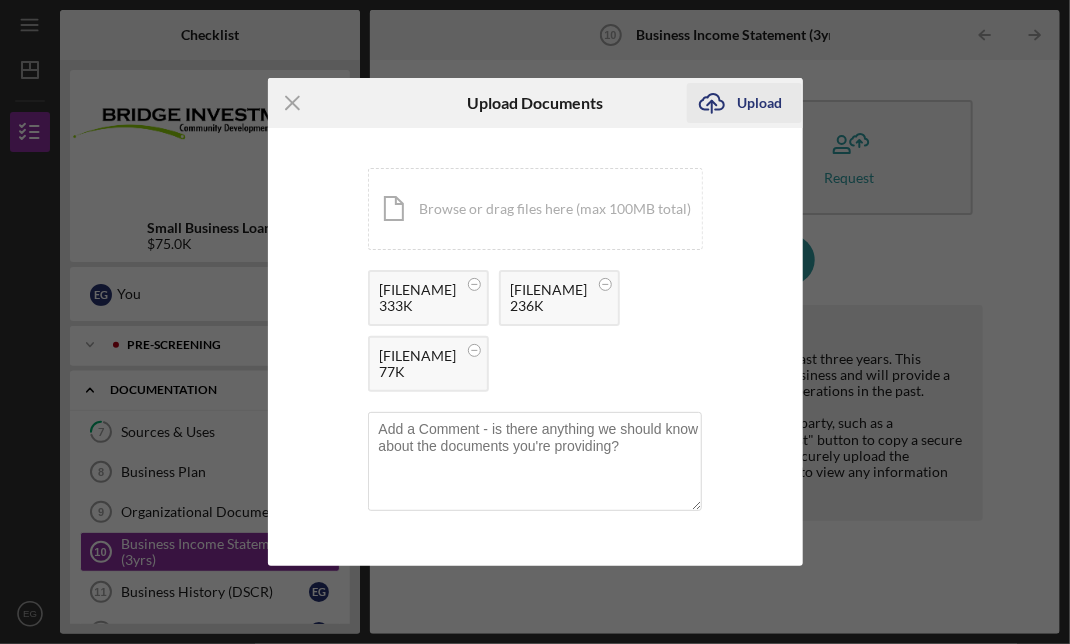 click on "Upload" at bounding box center (759, 103) 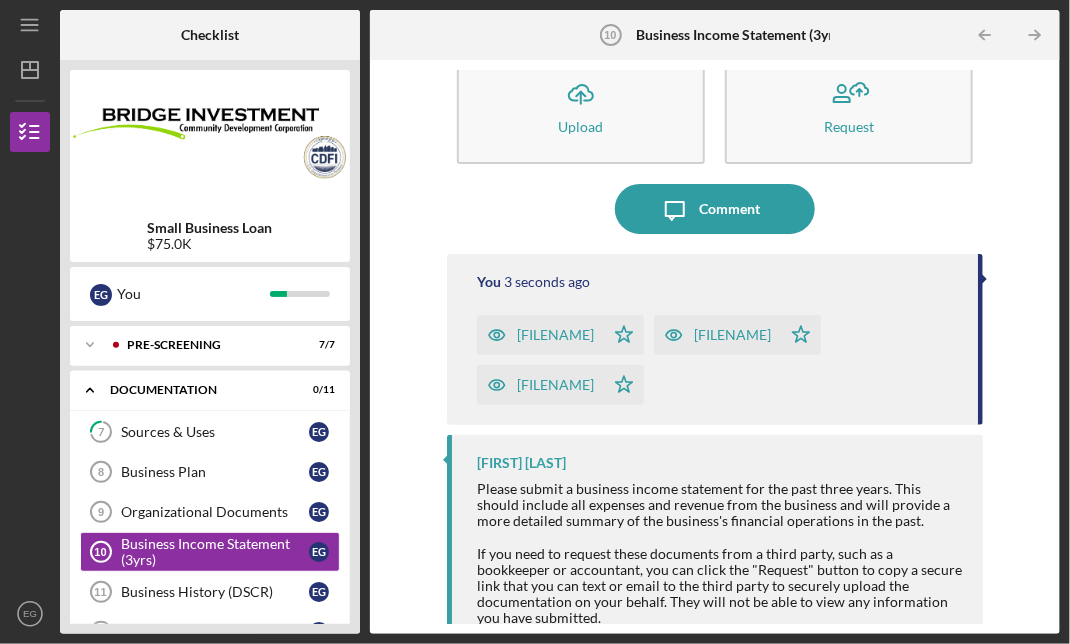 scroll, scrollTop: 0, scrollLeft: 0, axis: both 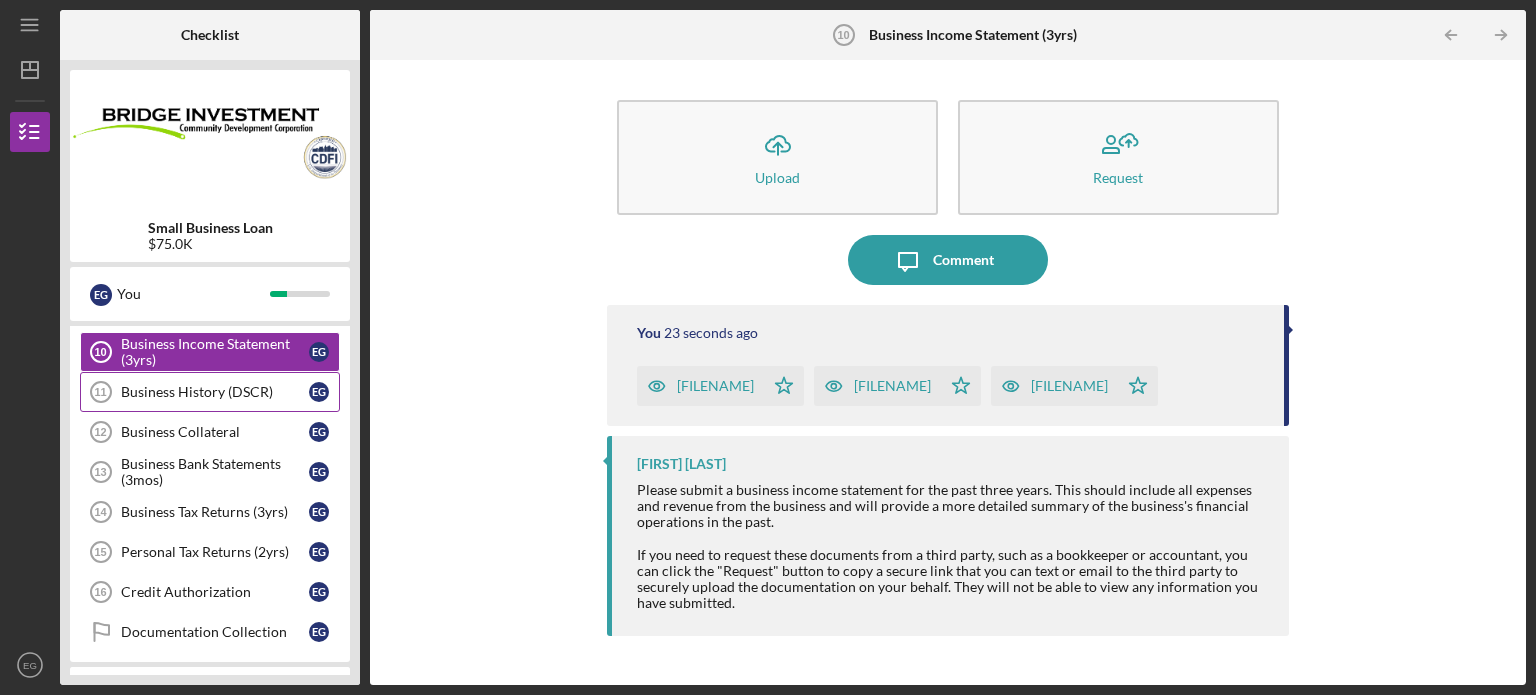 click on "Business History (DSCR)" at bounding box center [215, 392] 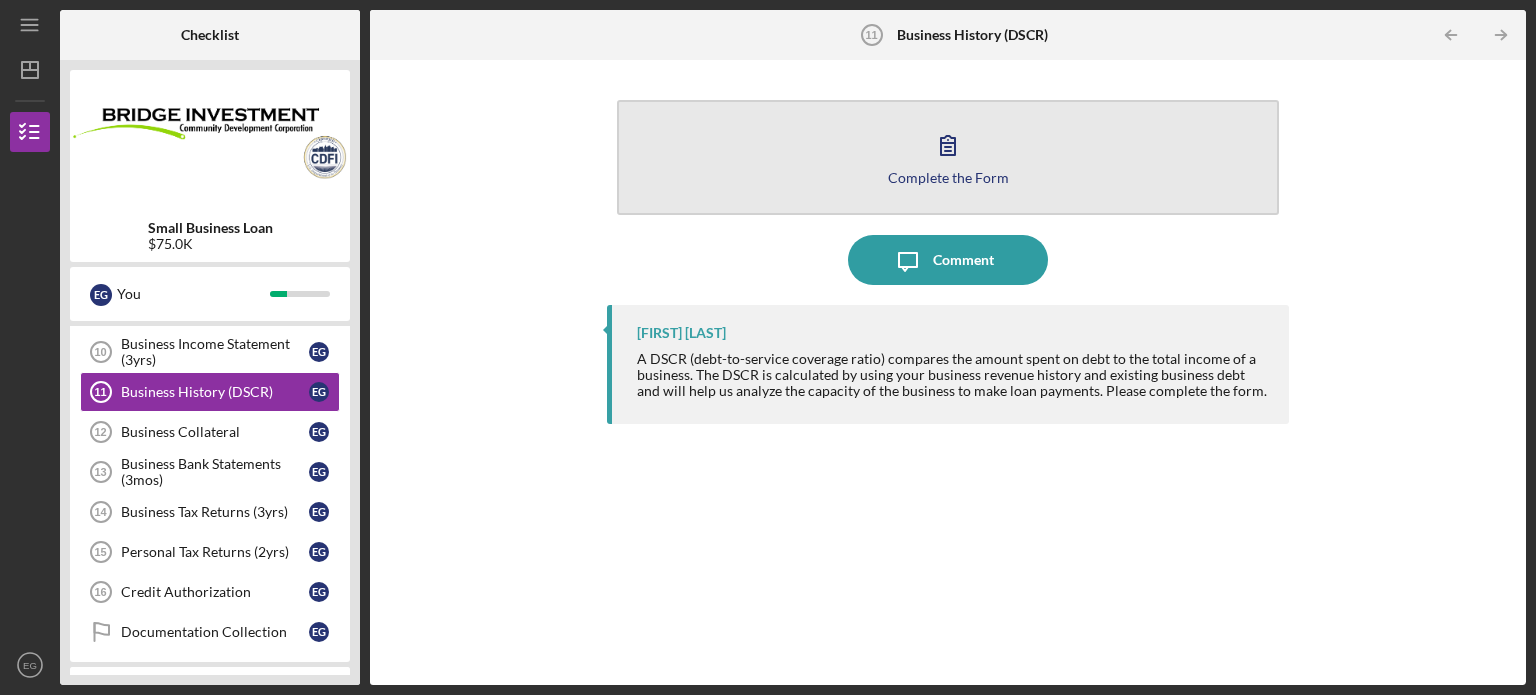 click 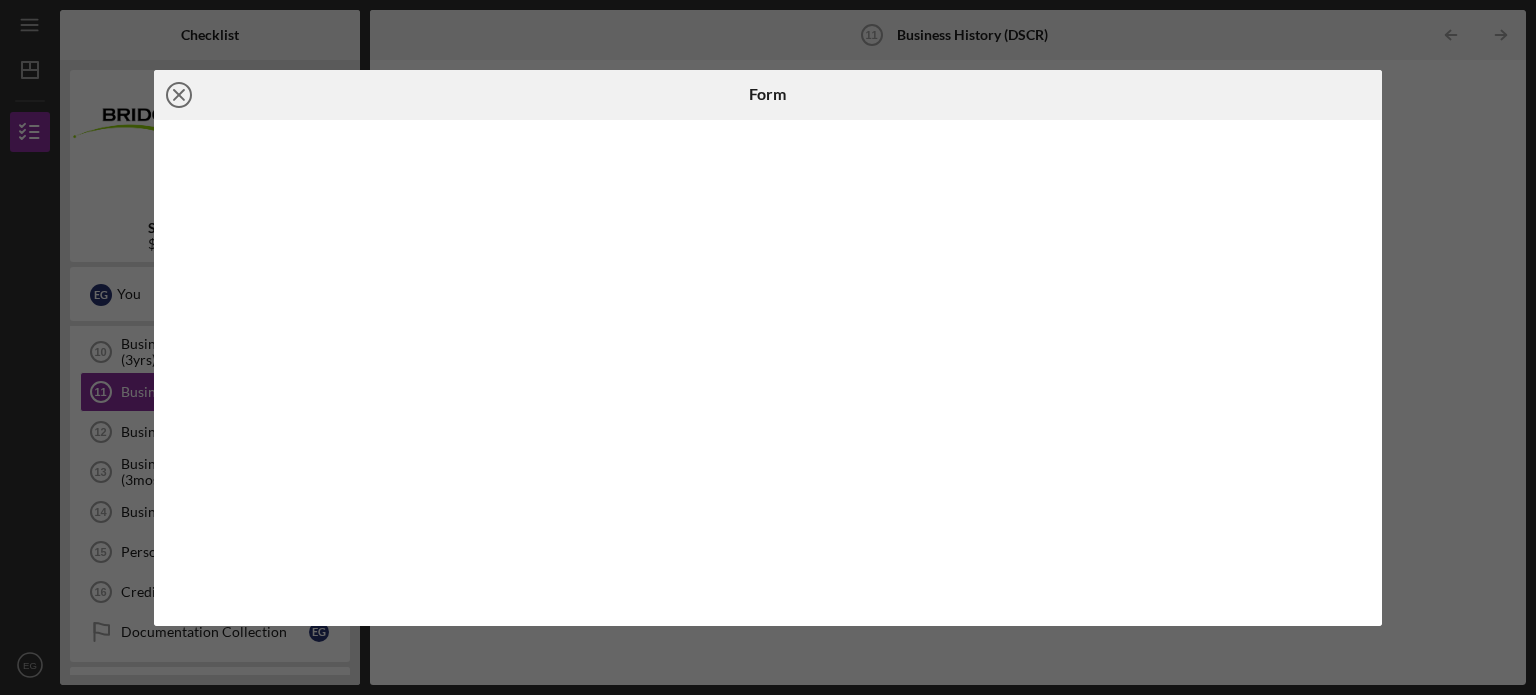 click on "Icon/Close" 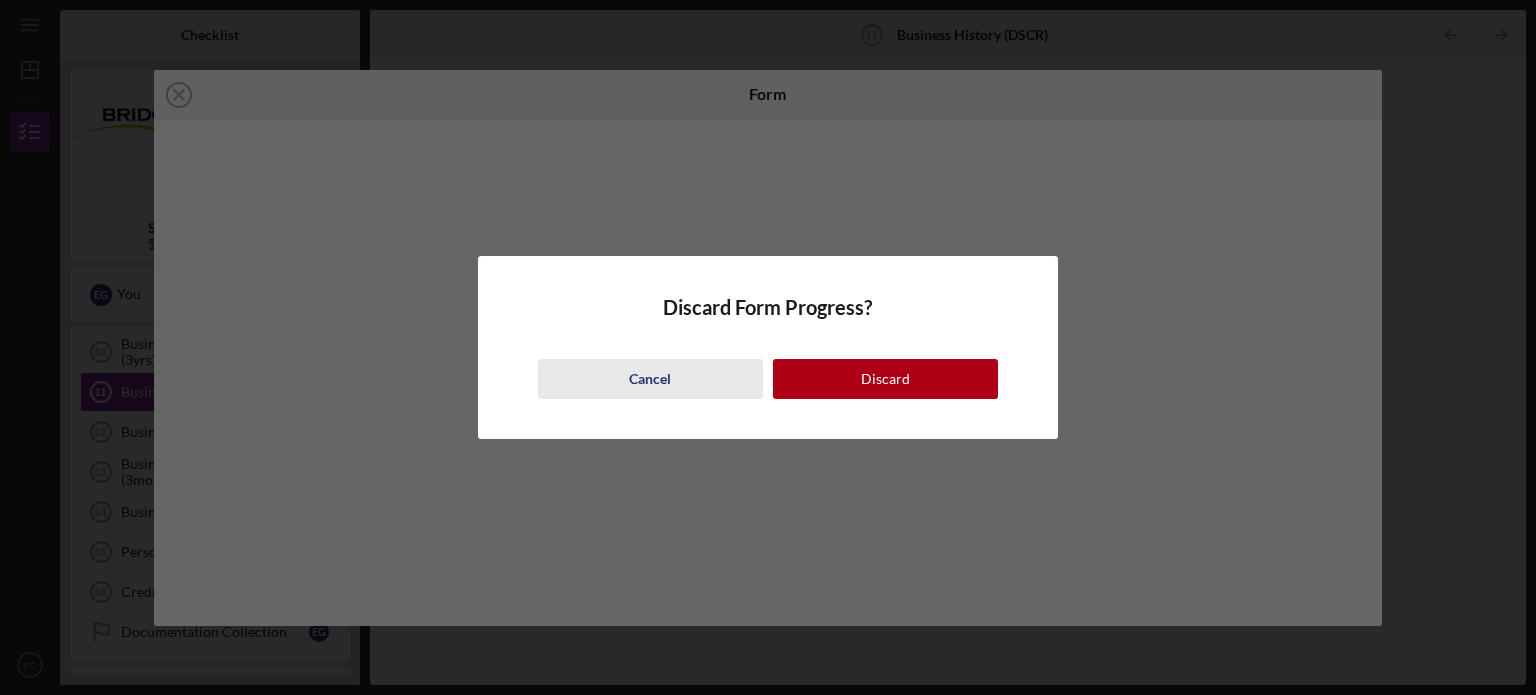 click on "Cancel" at bounding box center (650, 379) 